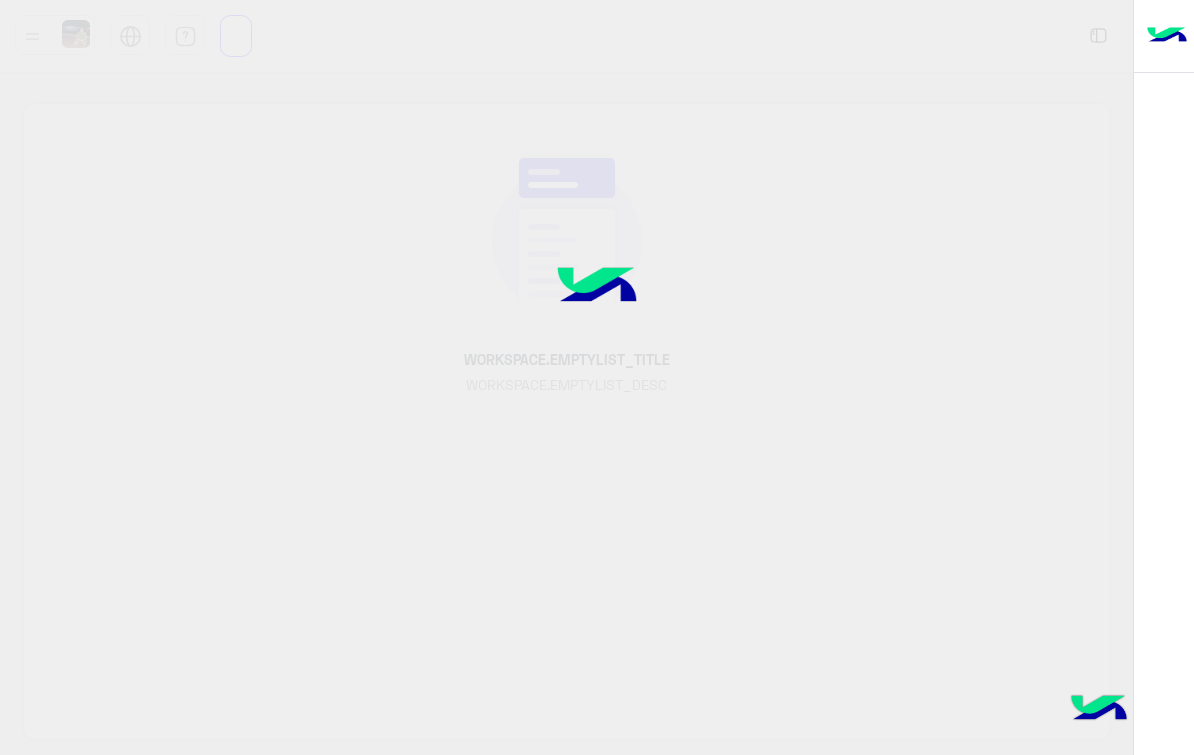 scroll, scrollTop: 0, scrollLeft: 0, axis: both 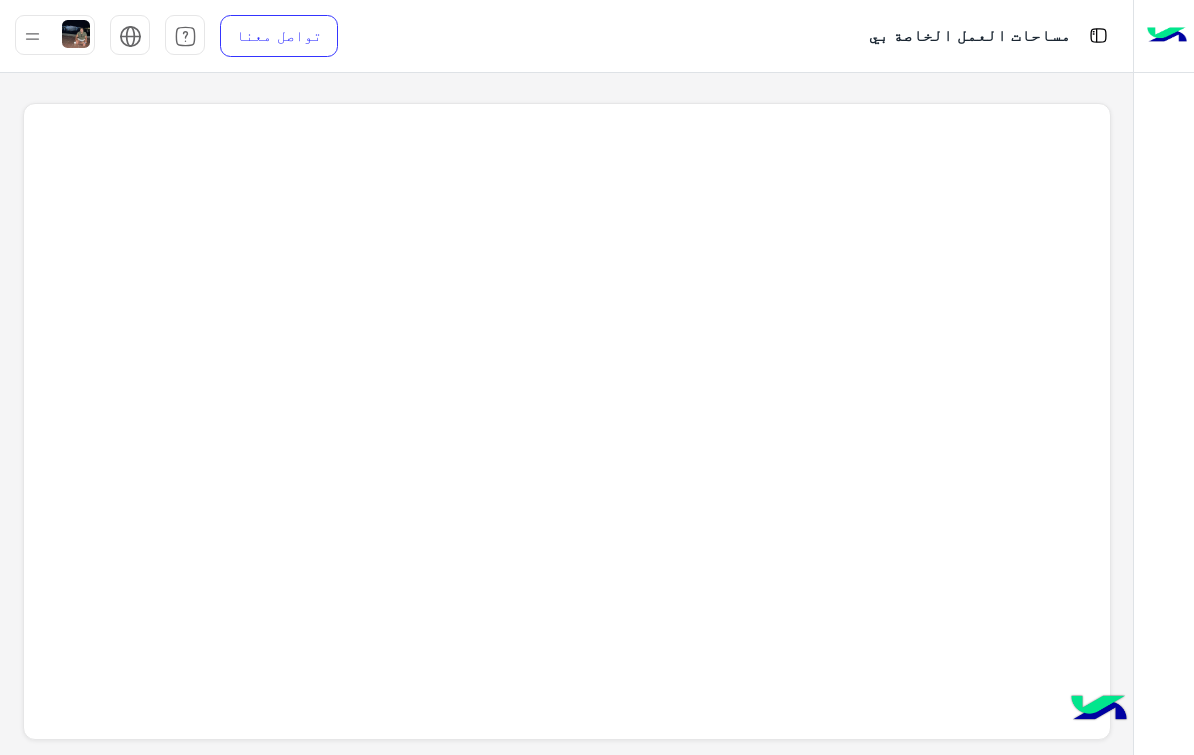 click at bounding box center (1098, 35) 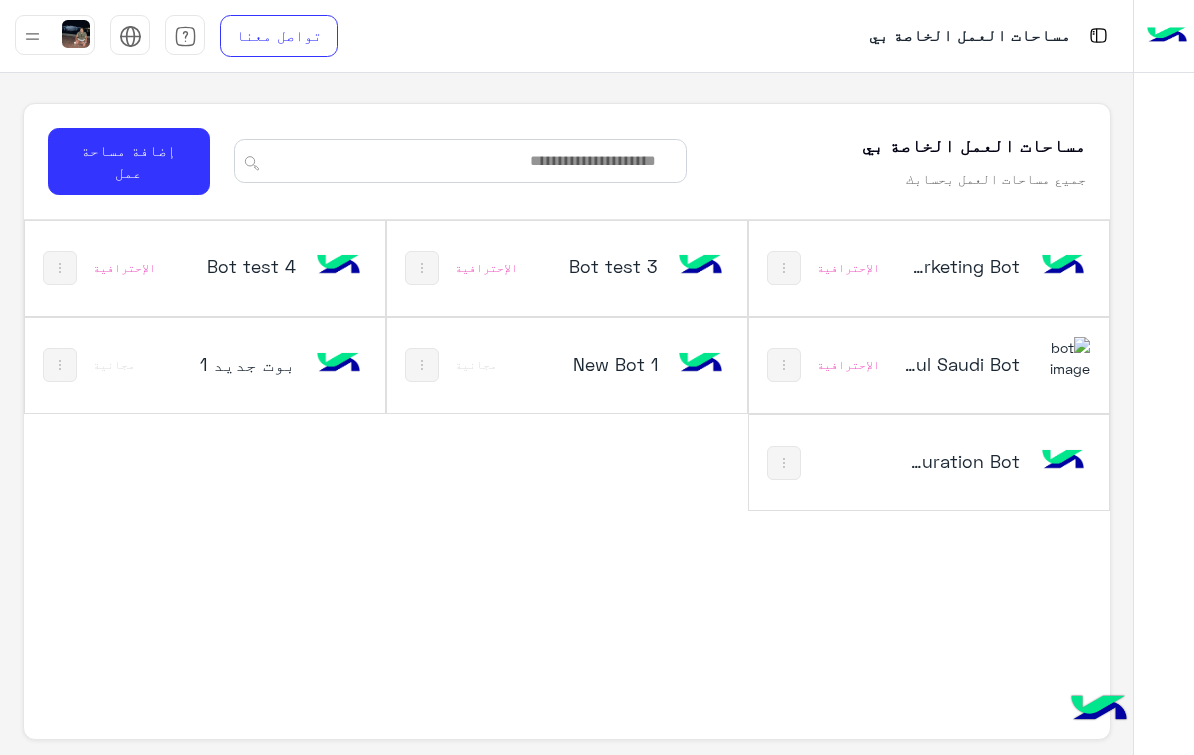 click on "Configuration Bot" at bounding box center [962, 461] 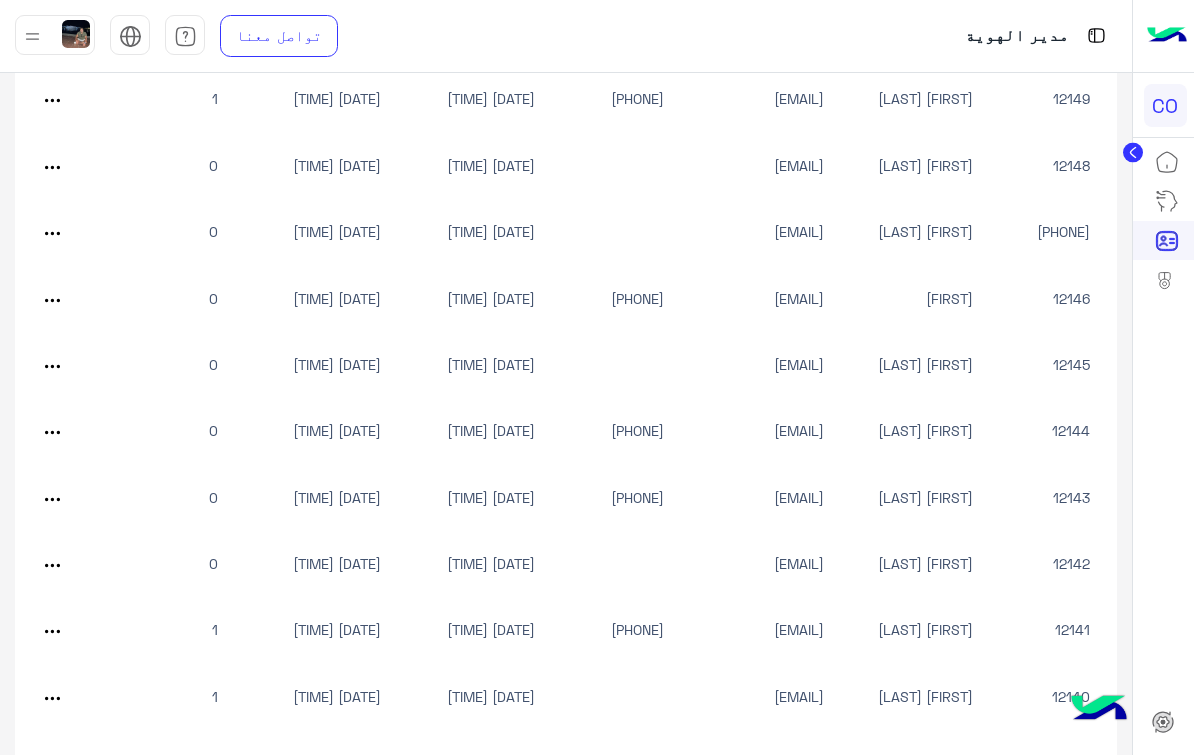 scroll, scrollTop: 2036, scrollLeft: 0, axis: vertical 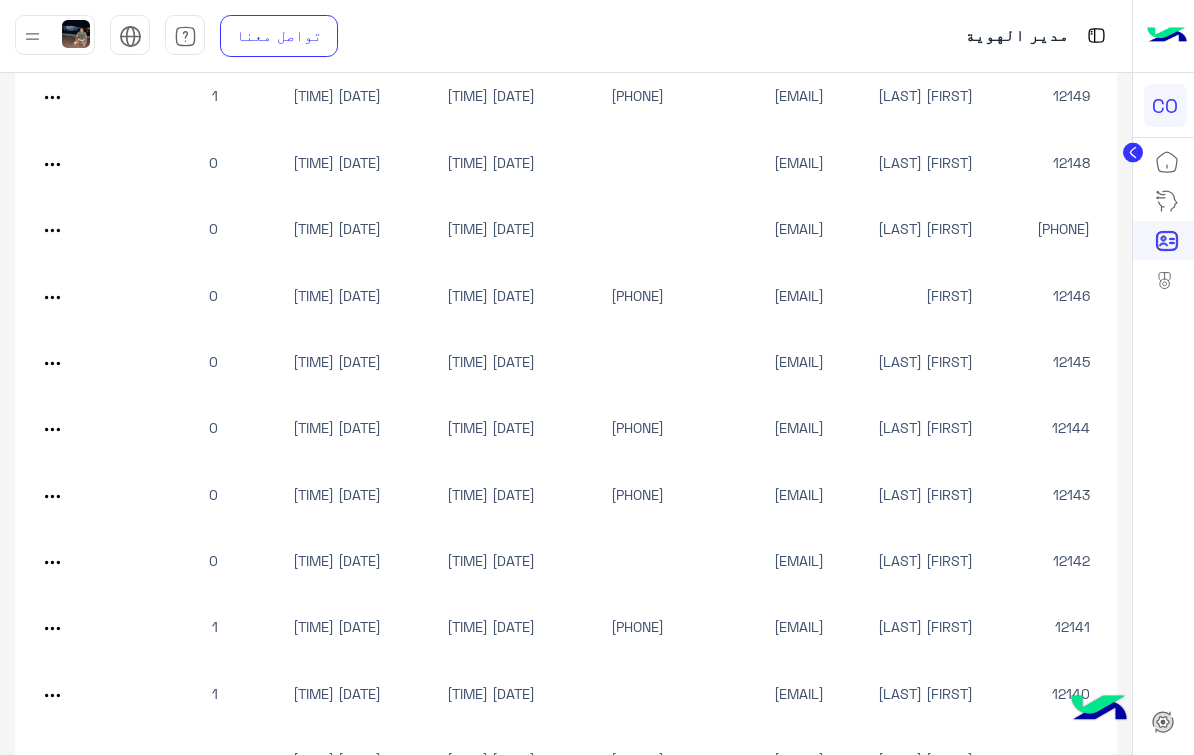 click on "[PHONE]" 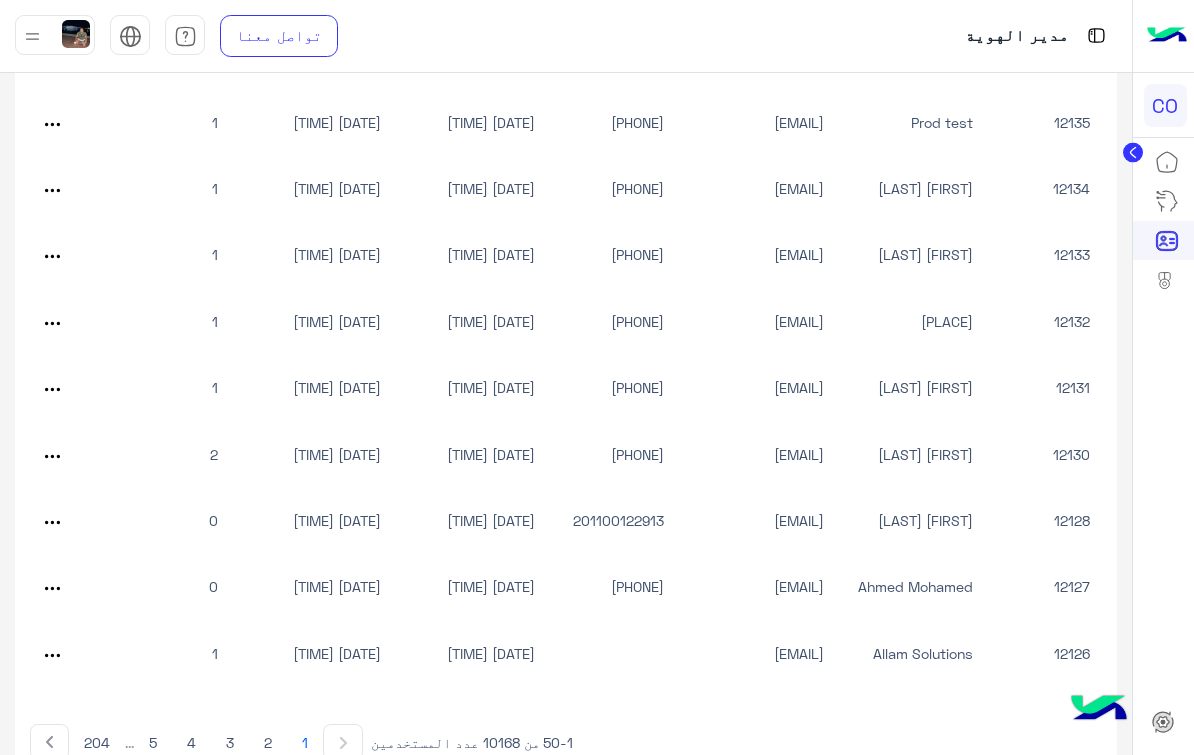 scroll, scrollTop: 3107, scrollLeft: 0, axis: vertical 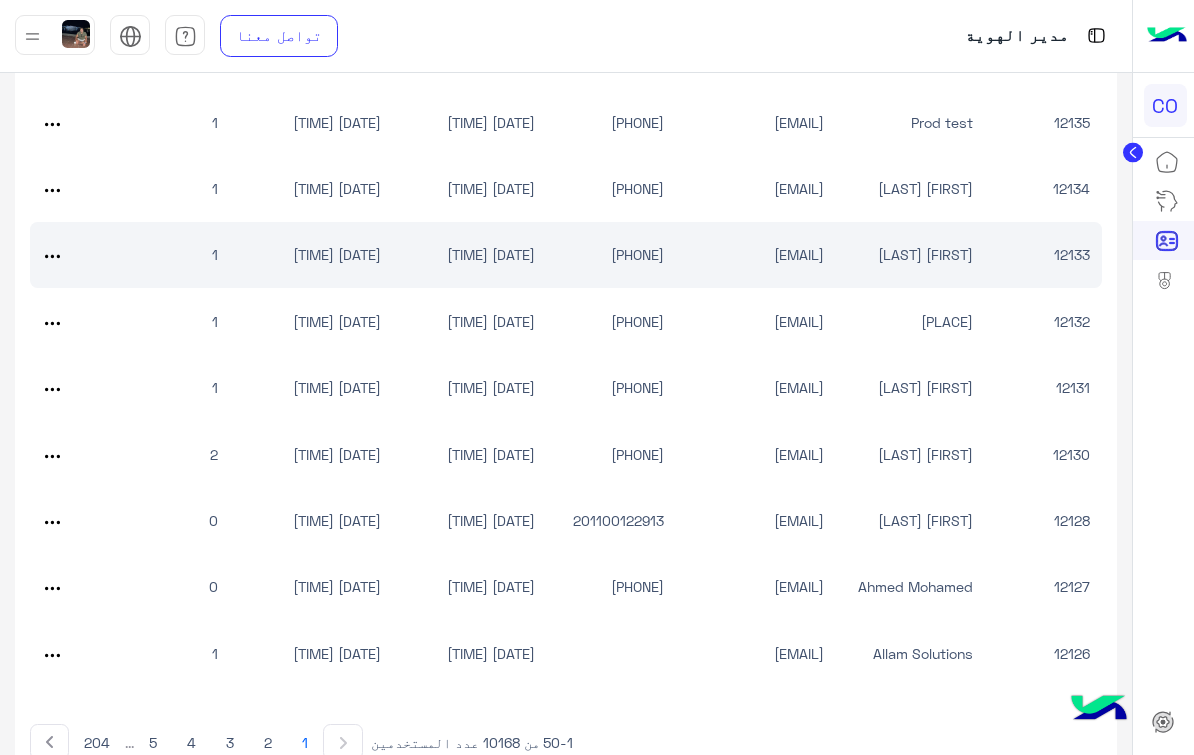 click on "[PHONE]" 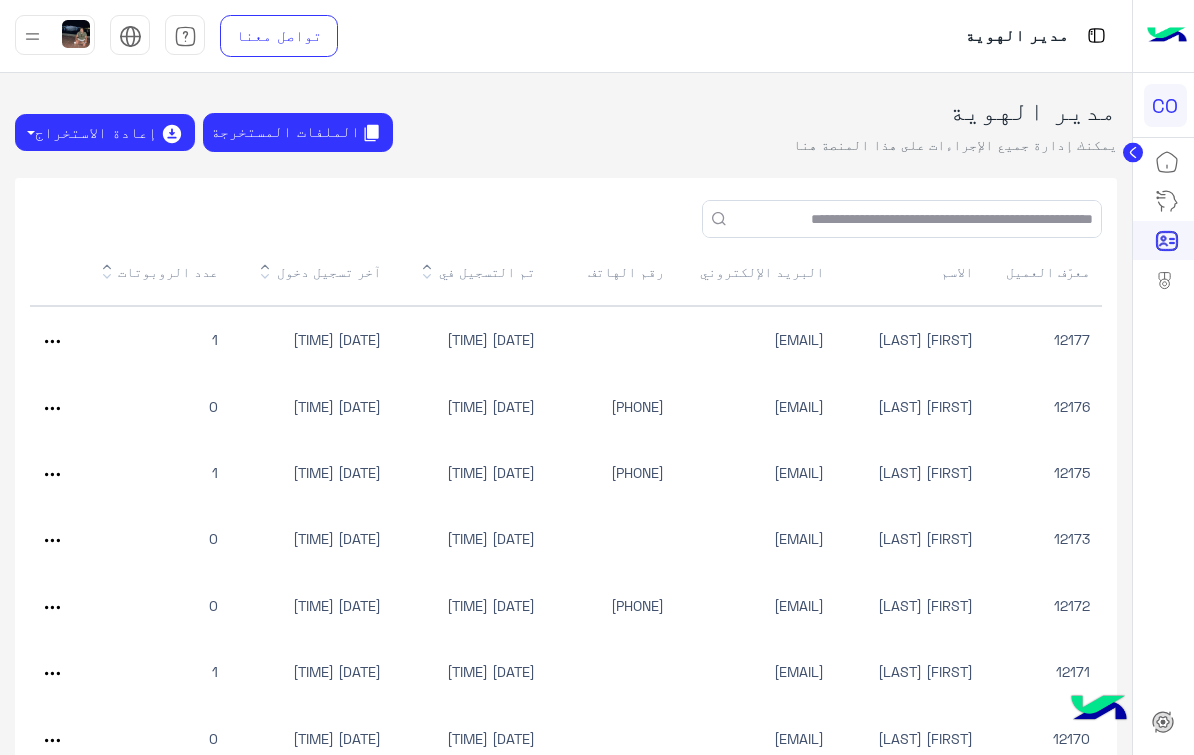 scroll, scrollTop: 0, scrollLeft: 0, axis: both 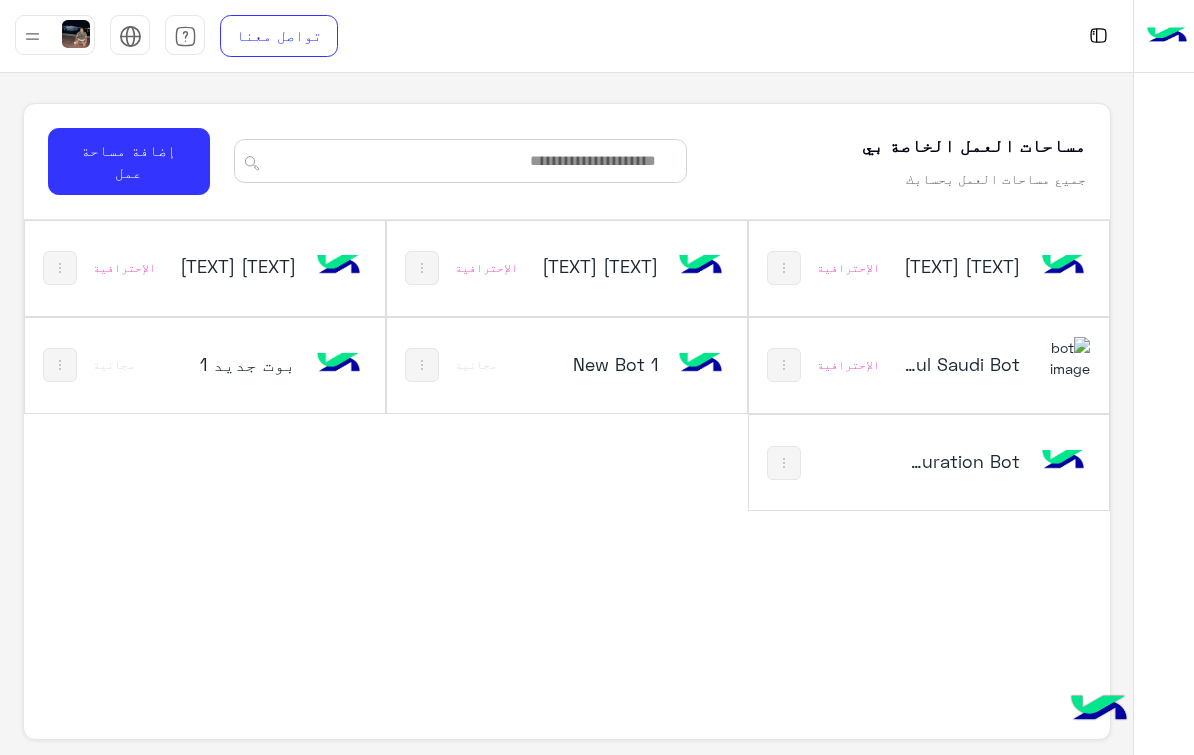 click on "Configuration Bot" at bounding box center (962, 461) 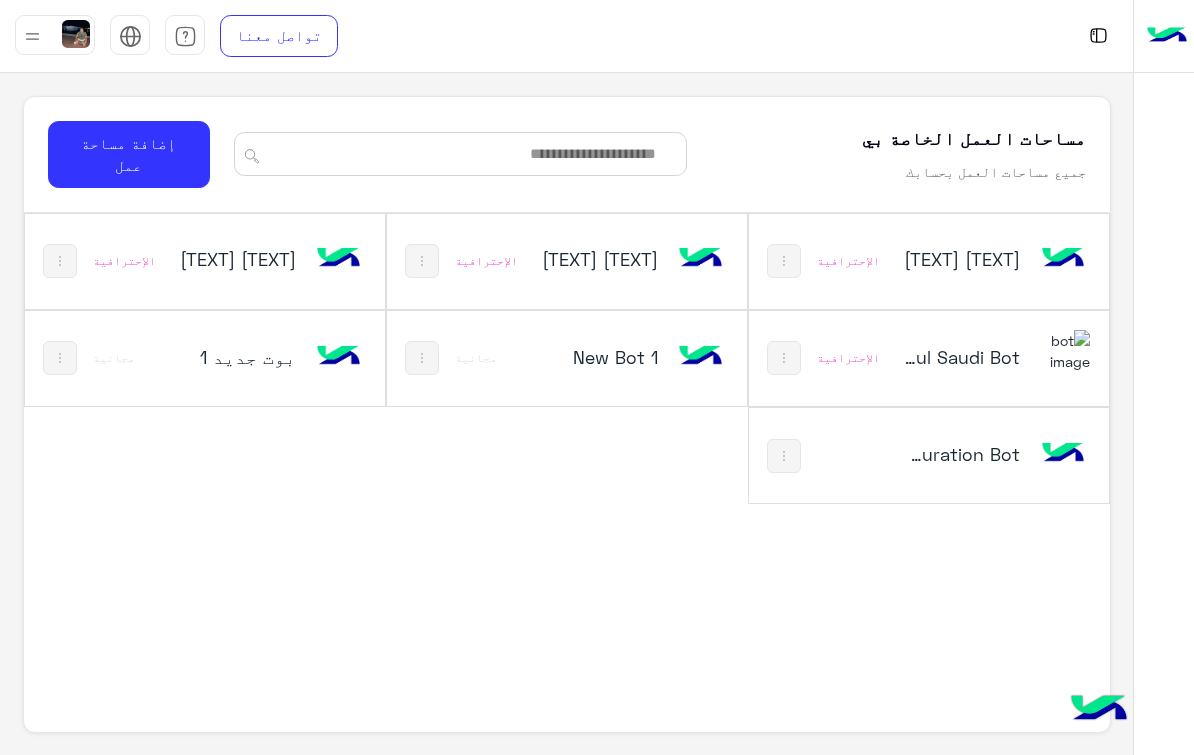 scroll, scrollTop: 10, scrollLeft: 0, axis: vertical 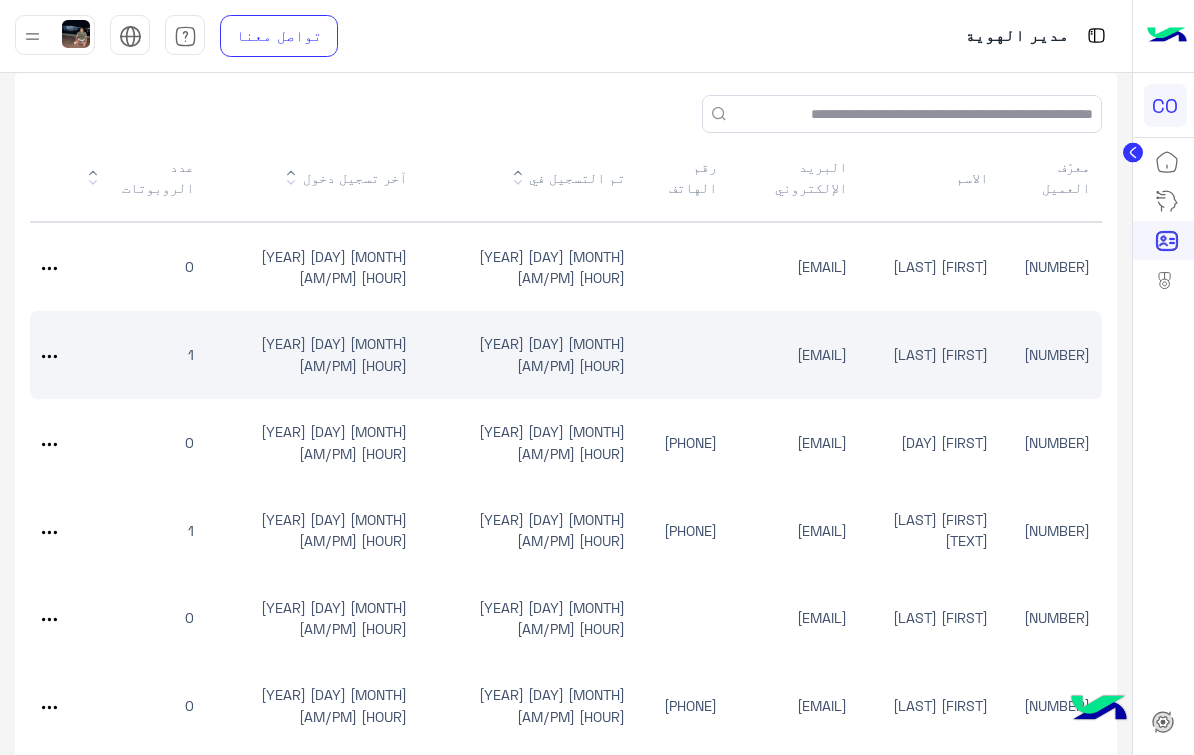 click on "[NUMBER]" 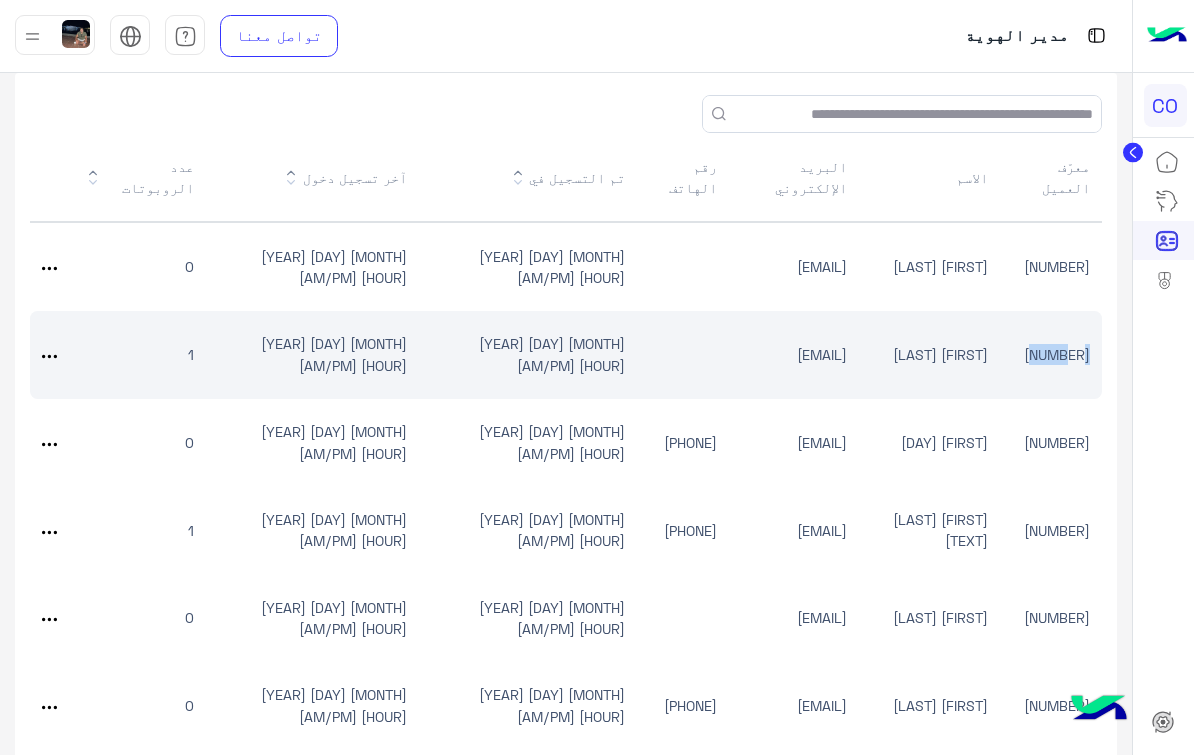 click on "[NUMBER]" 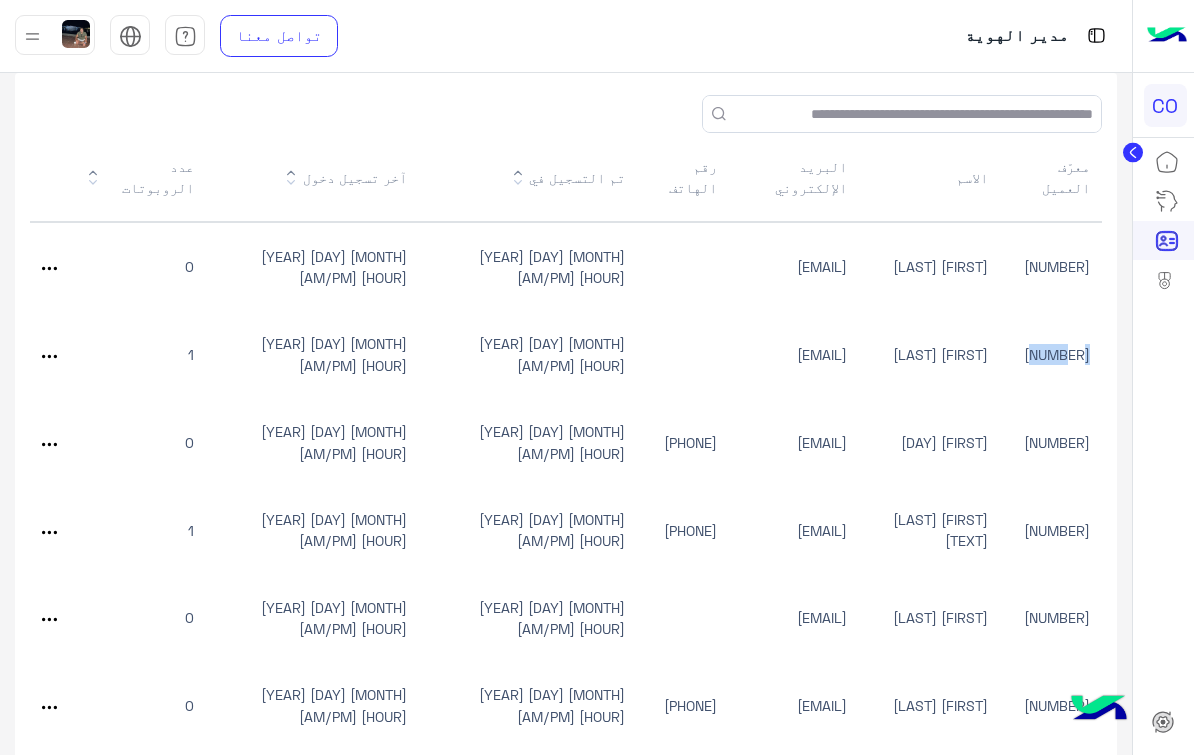 click on "English" at bounding box center [130, 113] 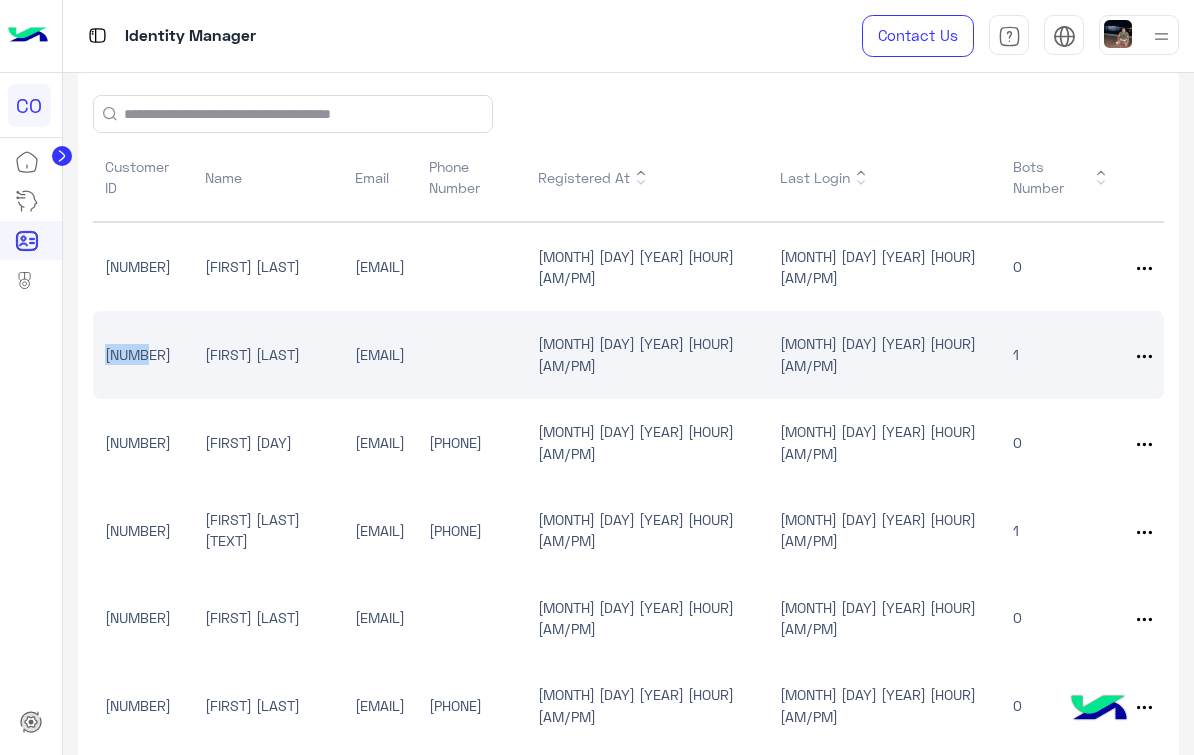 click on "[NUMBER]" 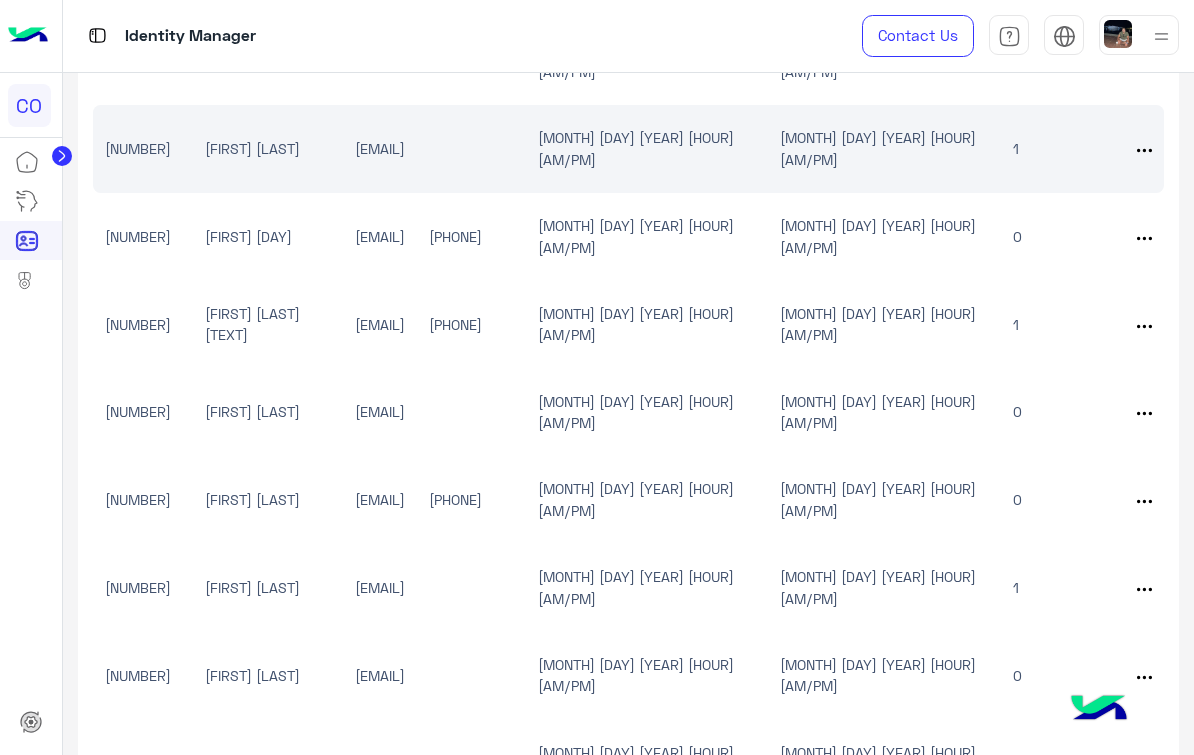 scroll, scrollTop: 317, scrollLeft: 0, axis: vertical 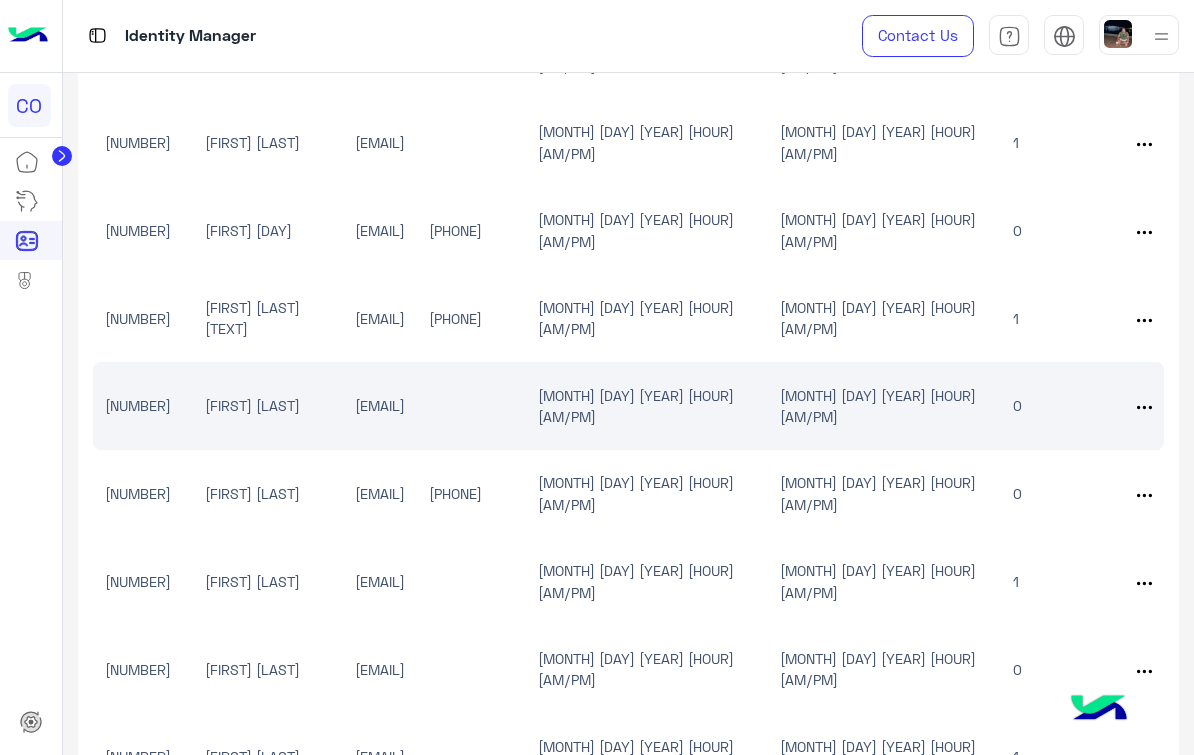click on "[NUMBER]" 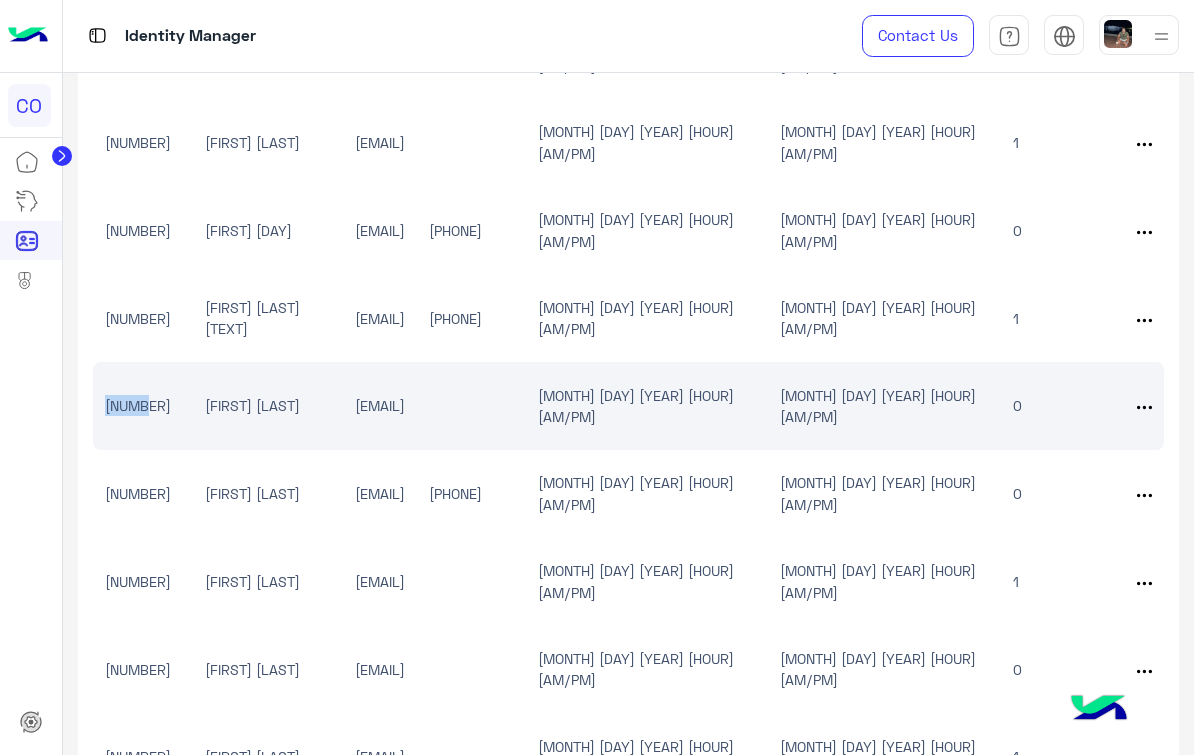 click on "[NUMBER]" 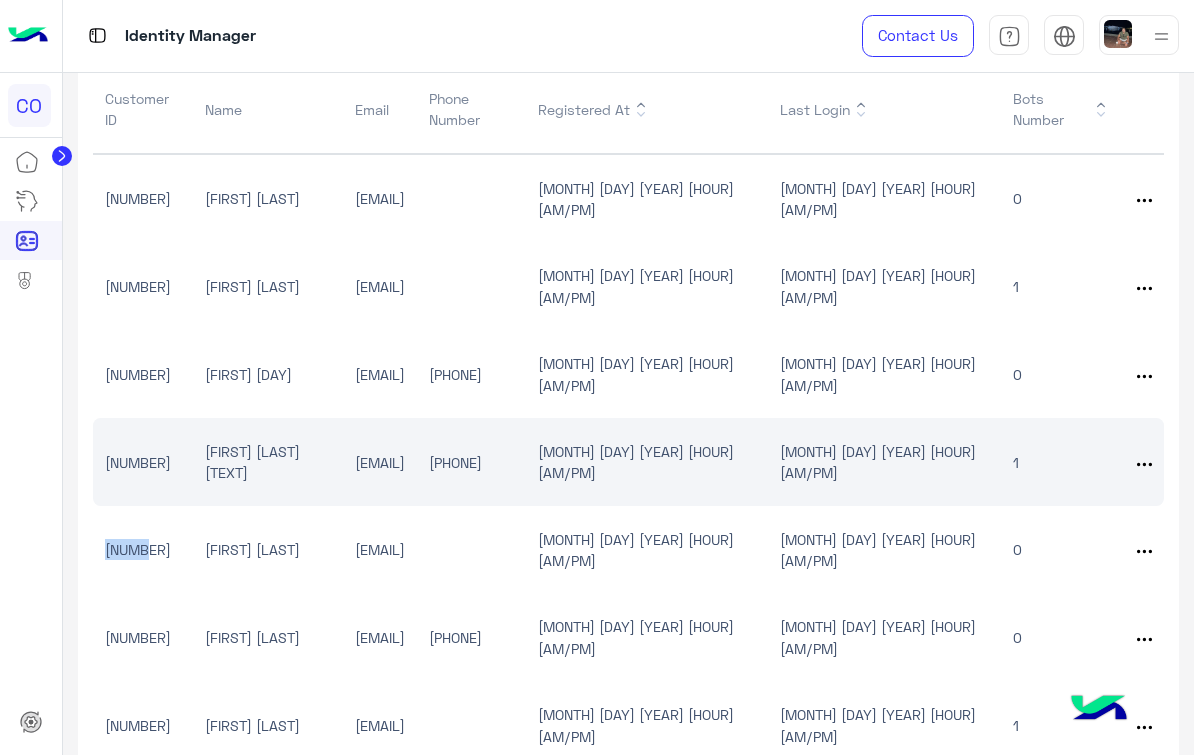 scroll, scrollTop: 137, scrollLeft: 0, axis: vertical 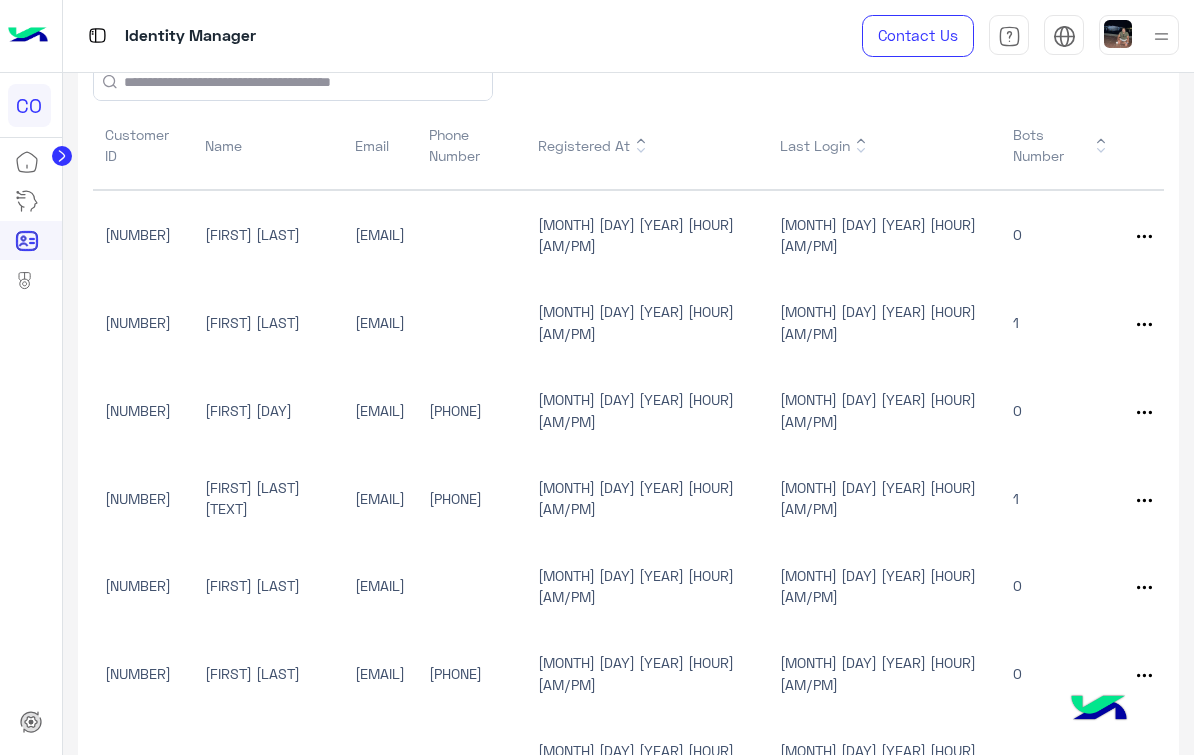 click 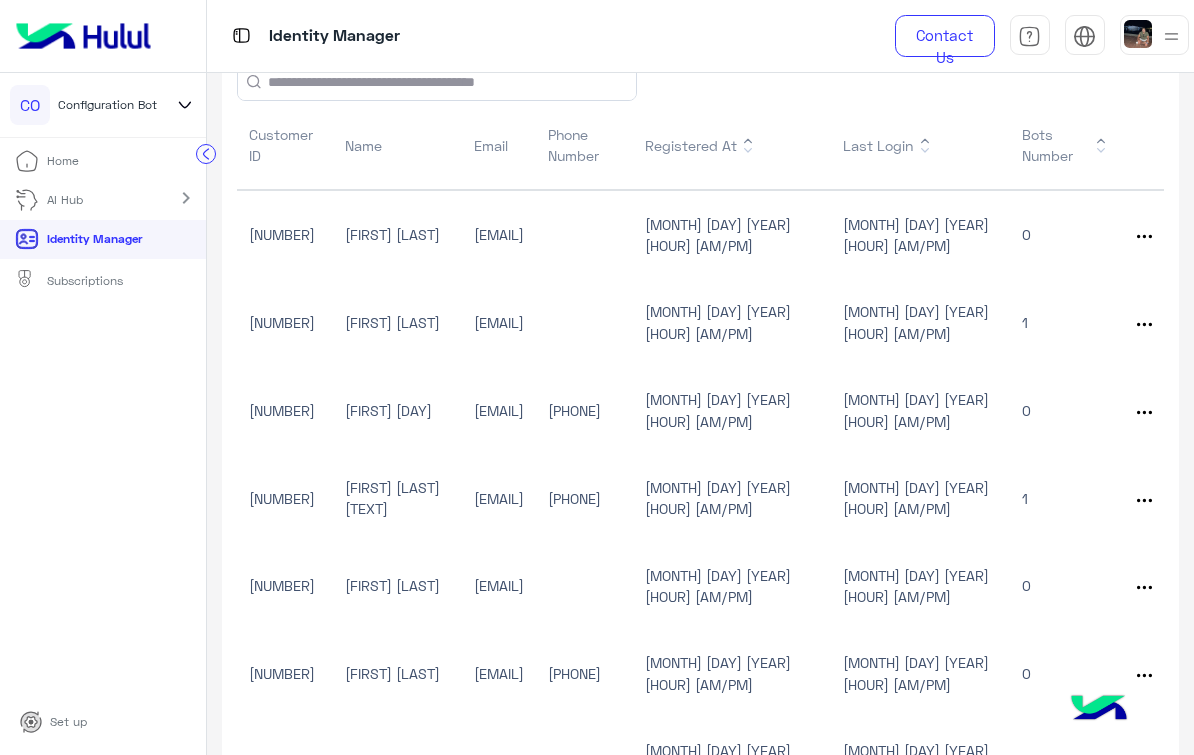 click 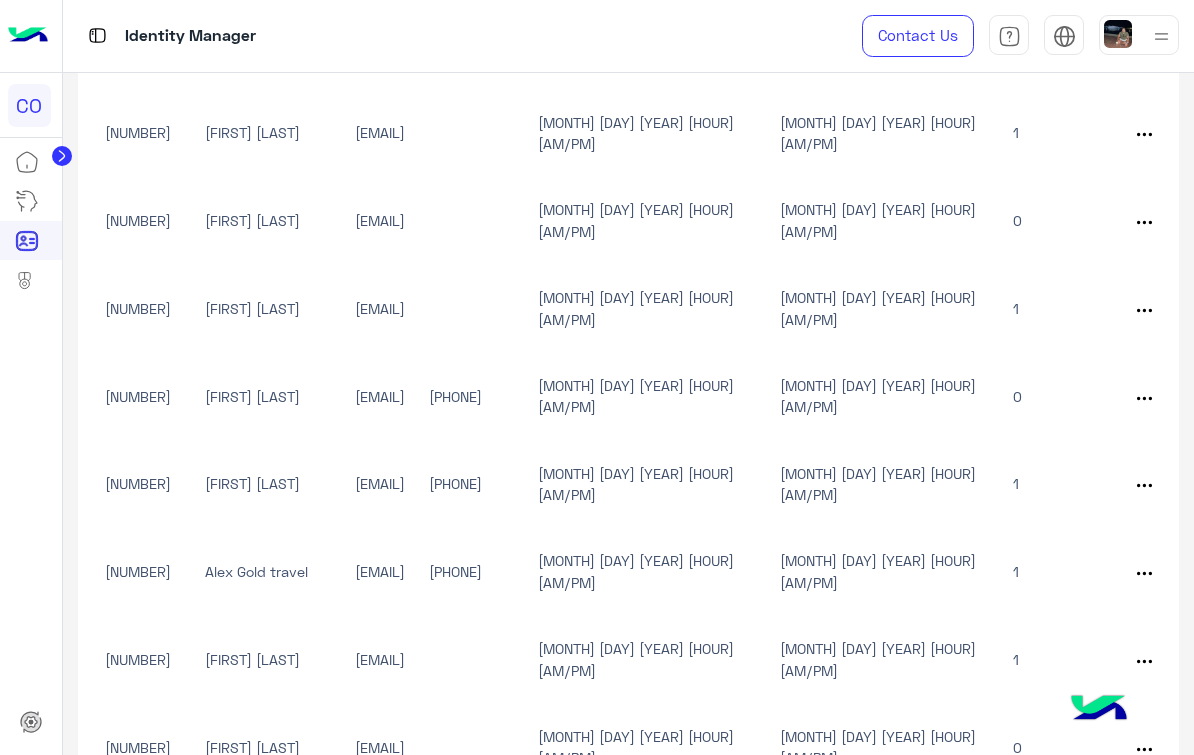 scroll, scrollTop: 1404, scrollLeft: 0, axis: vertical 